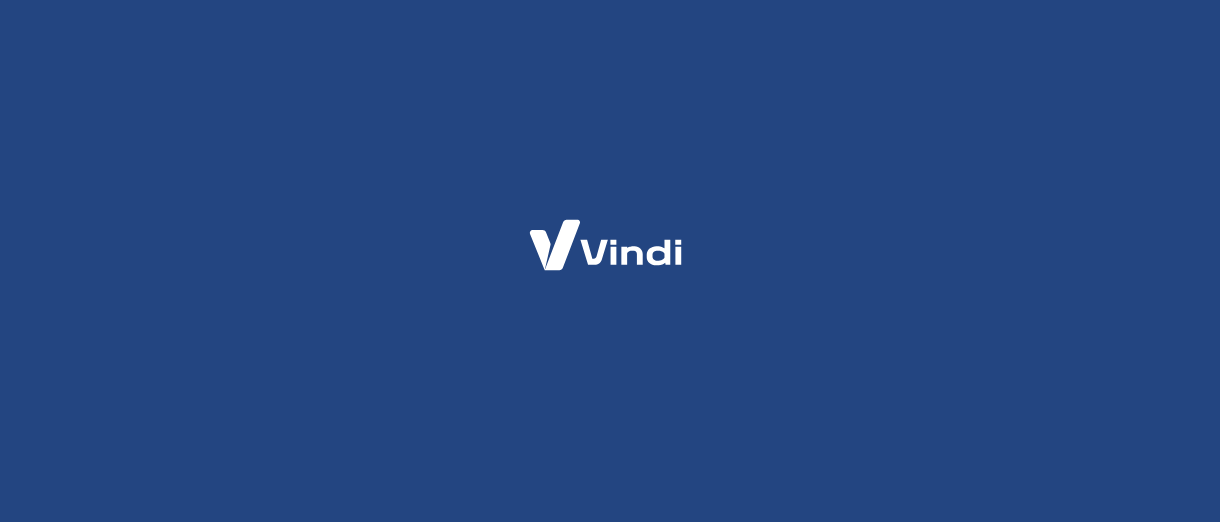 scroll, scrollTop: 0, scrollLeft: 0, axis: both 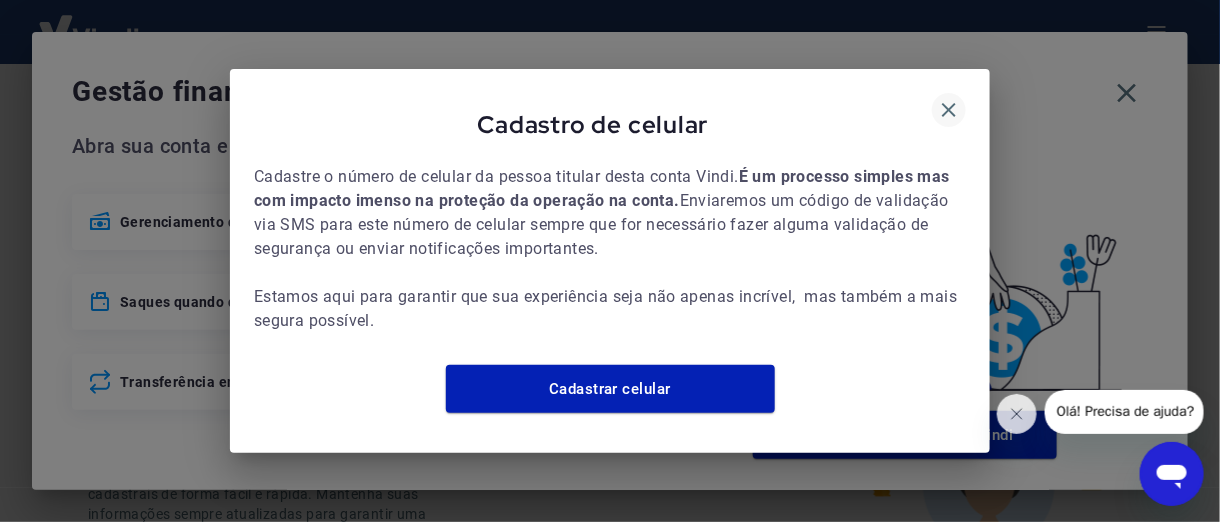 click at bounding box center (949, 110) 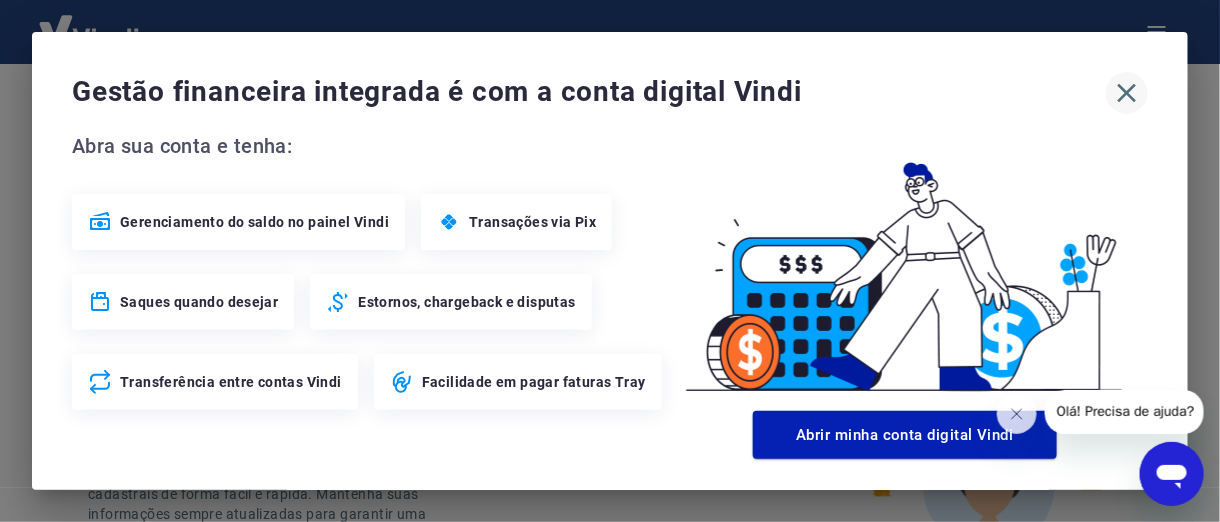 click 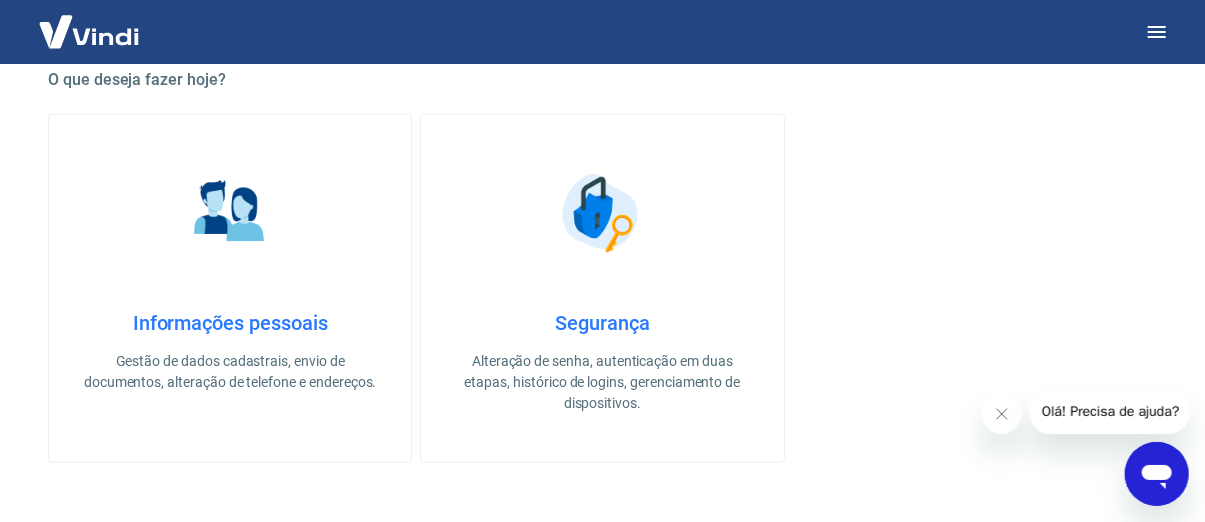 click at bounding box center [89, 31] 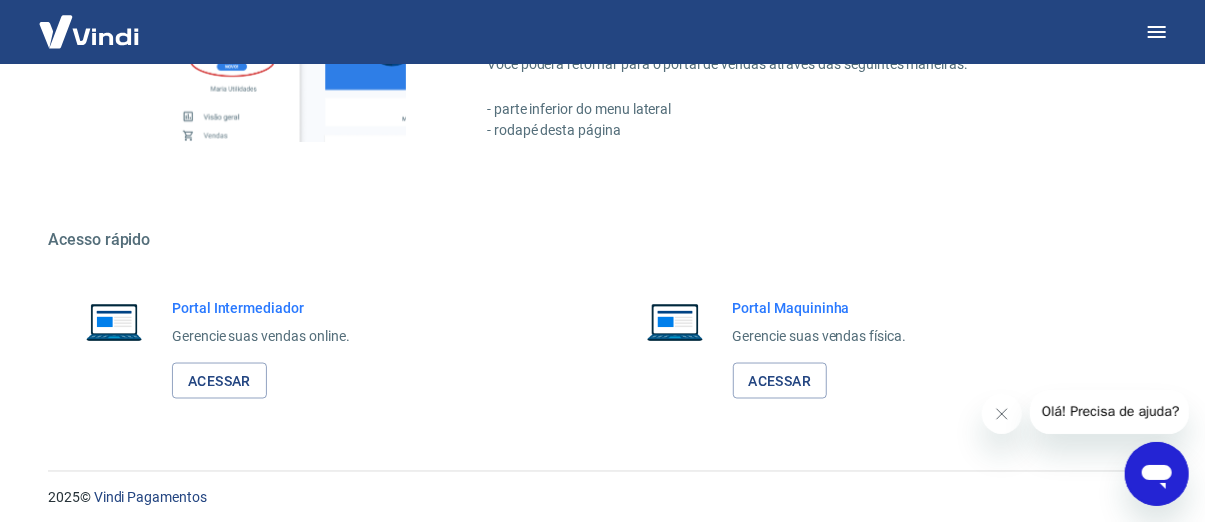 scroll, scrollTop: 1283, scrollLeft: 0, axis: vertical 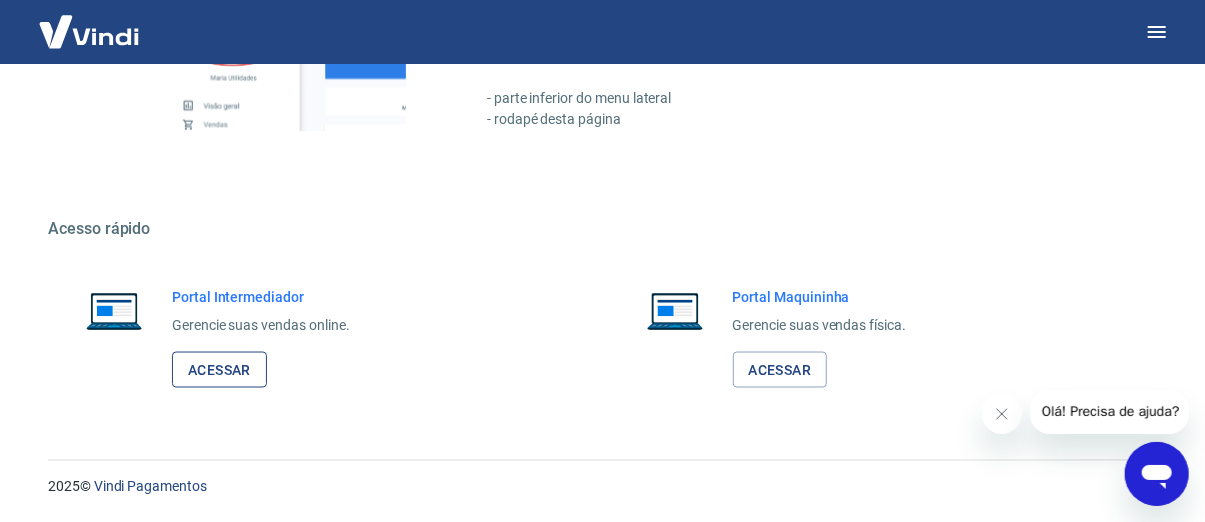 click on "Acessar" at bounding box center [219, 370] 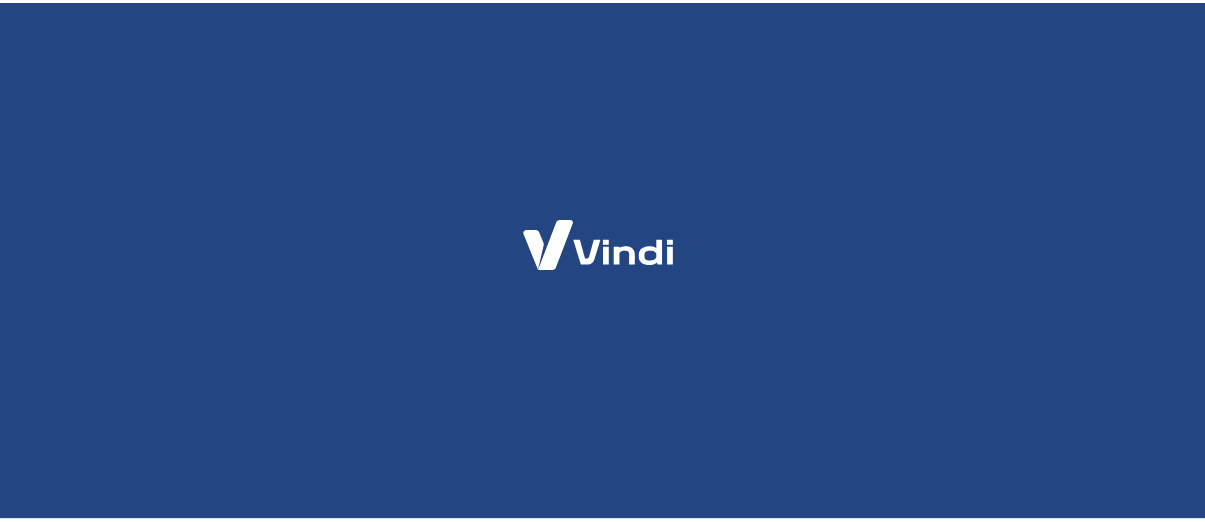 scroll, scrollTop: 0, scrollLeft: 0, axis: both 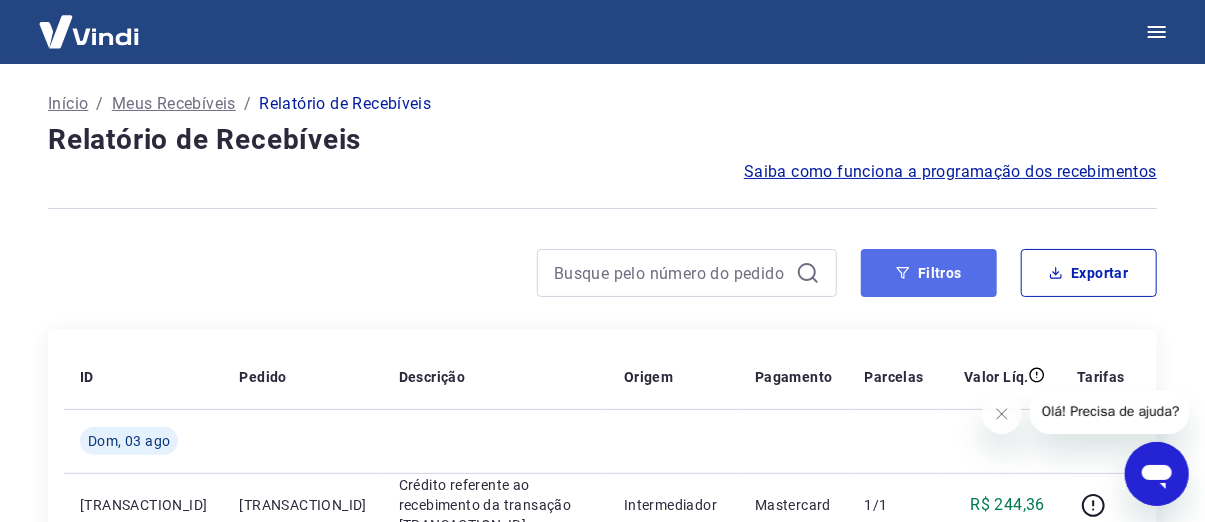 click on "Filtros" at bounding box center [929, 273] 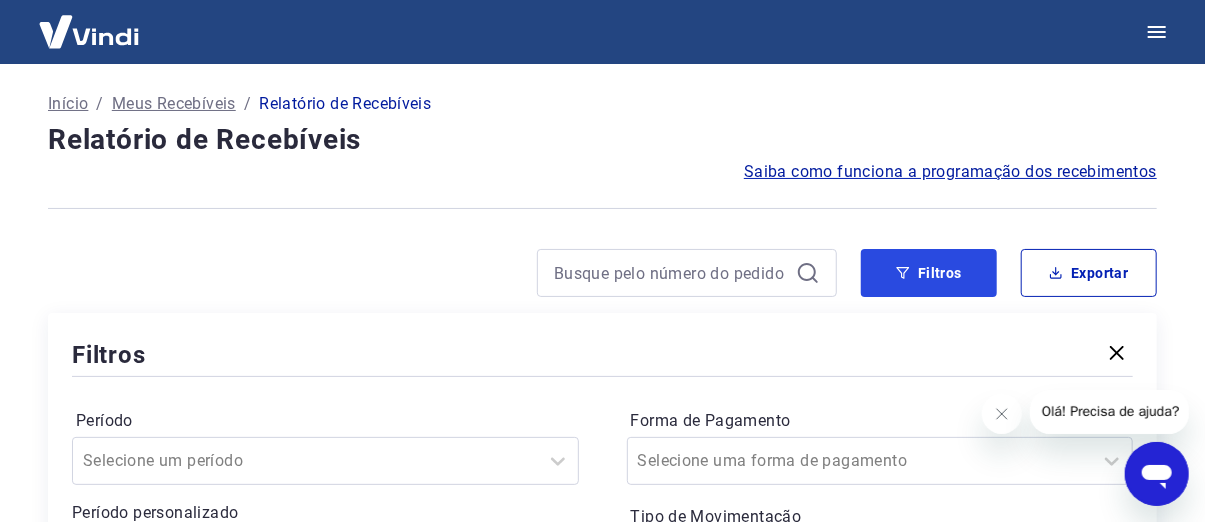 scroll, scrollTop: 0, scrollLeft: 0, axis: both 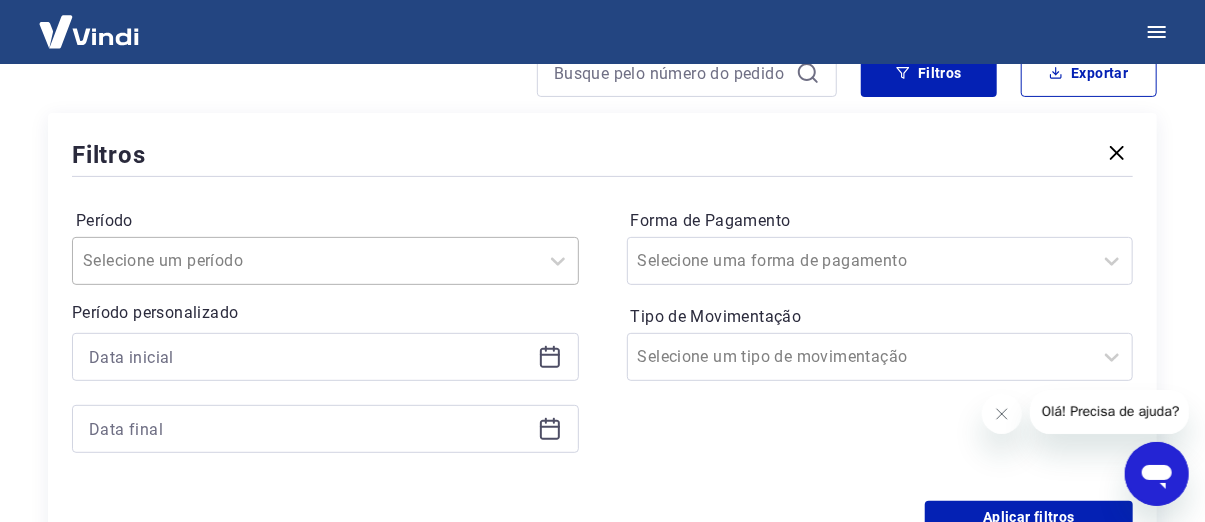 click on "Selecione um período" at bounding box center [325, 261] 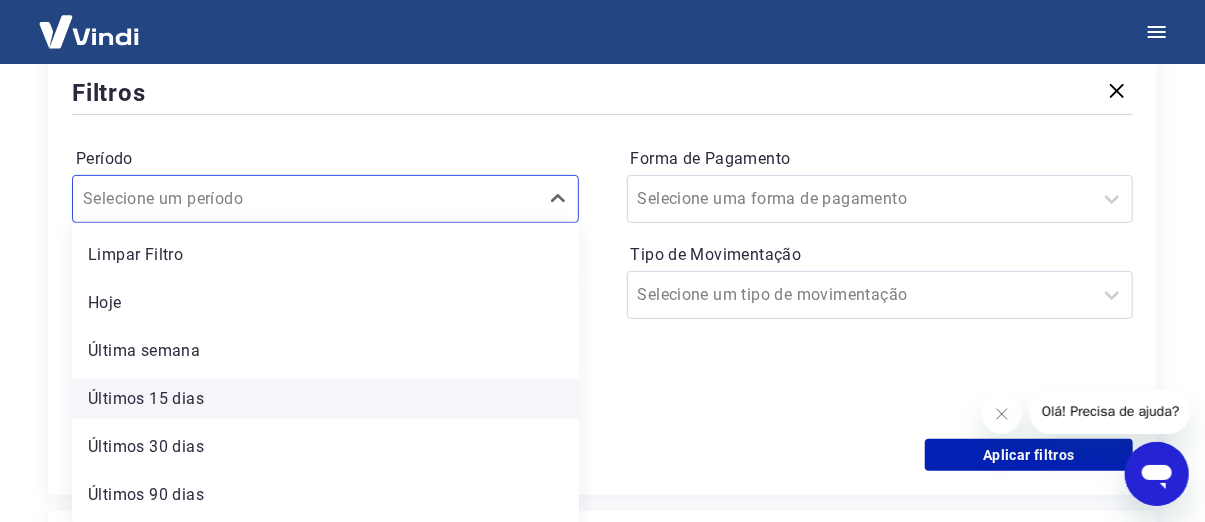 scroll, scrollTop: 43, scrollLeft: 0, axis: vertical 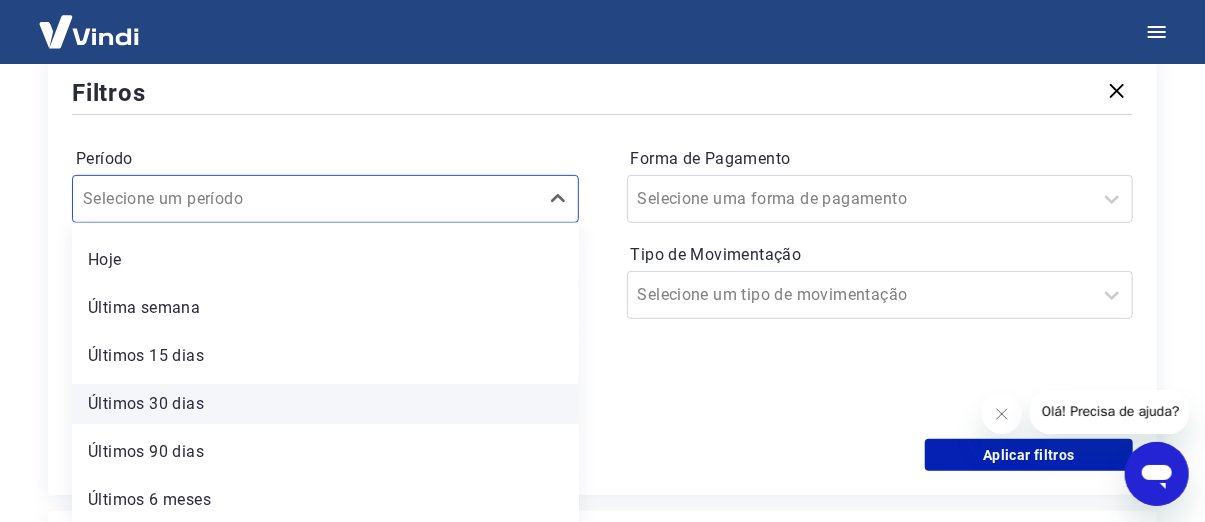 click on "Últimos 30 dias" at bounding box center [325, 404] 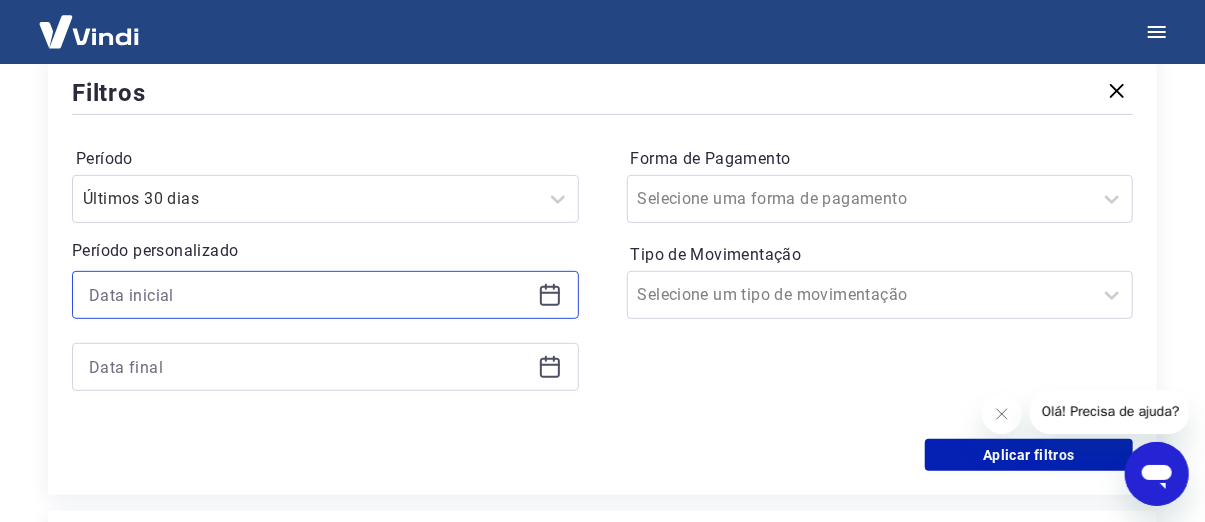 click at bounding box center (309, 295) 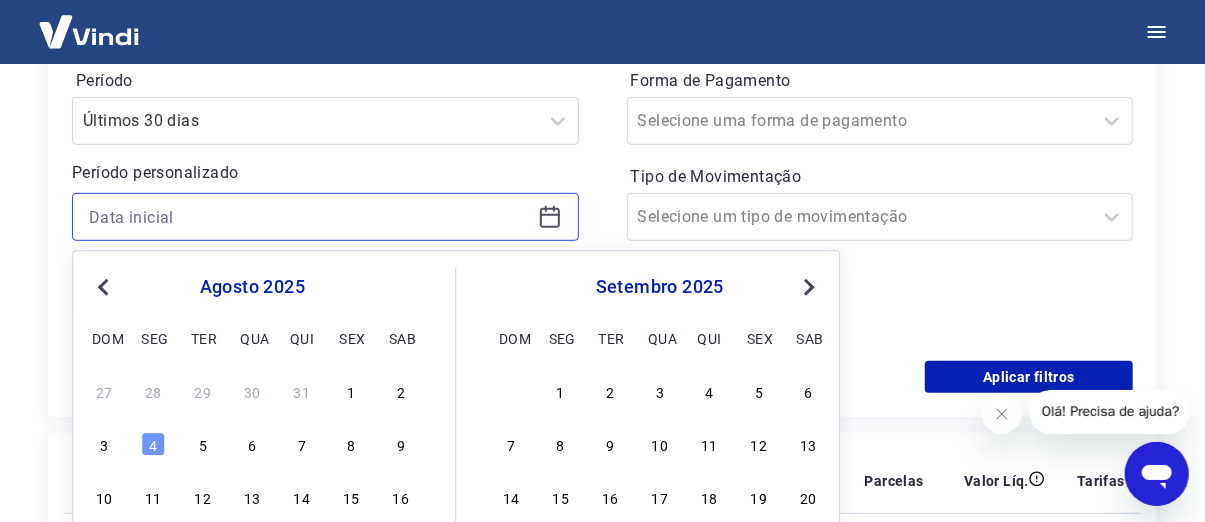 scroll, scrollTop: 362, scrollLeft: 0, axis: vertical 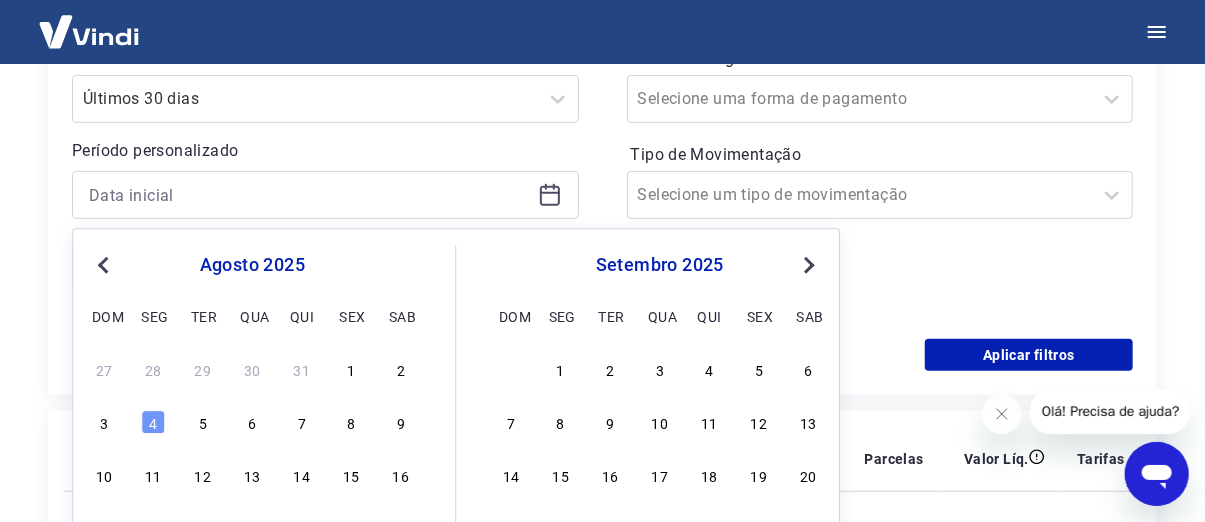 click on "Previous Month Next Month agosto 2025 dom seg ter qua qui sex sab 27 28 29 30 31 1 2 3 4 5 6 7 8 9 10 11 12 13 14 15 16 17 18 19 20 21 22 23 24 25 26 27 28 29 30 31 setembro 2025 dom seg ter qua qui sex sab 1 2 3 4 5 6 7 8 9 10 11 12 13 14 15 16 17 18 19 20 21 22 23 24 25 26 27 28 29 30 1 2 3 4" at bounding box center [456, 440] 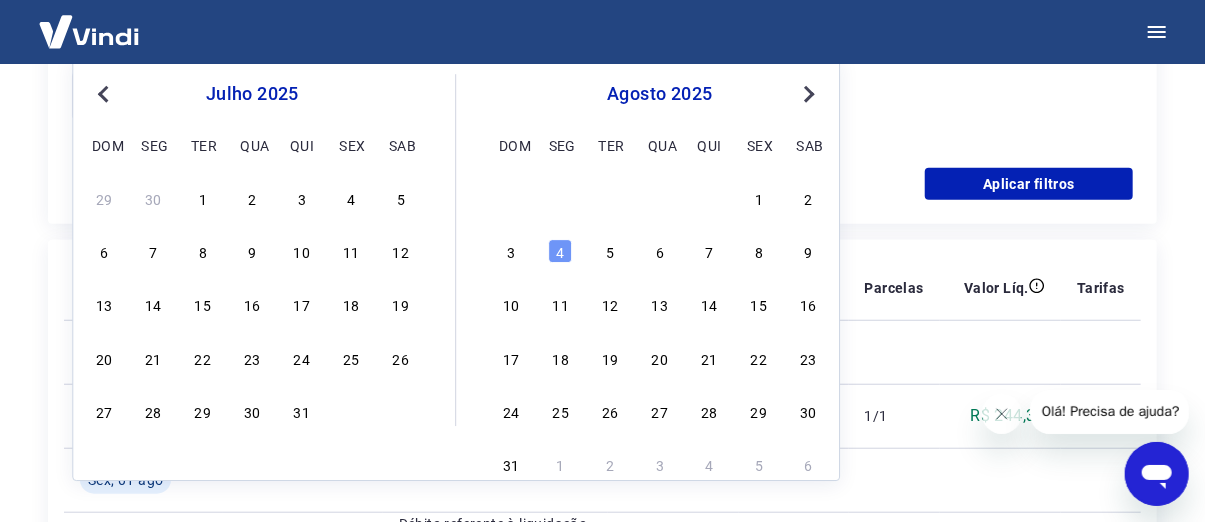 scroll, scrollTop: 562, scrollLeft: 0, axis: vertical 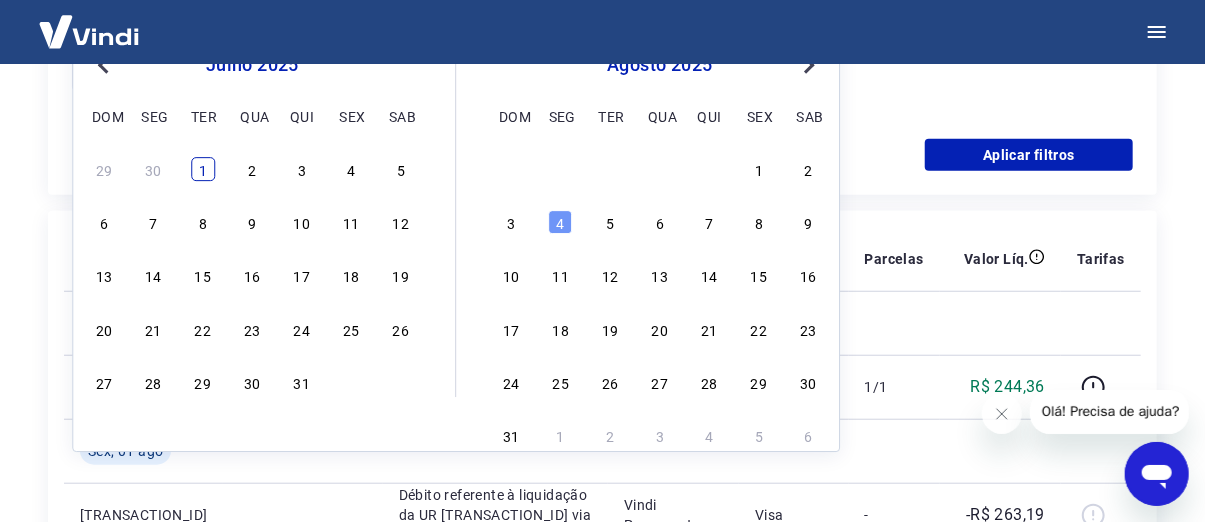 click on "1" at bounding box center (203, 169) 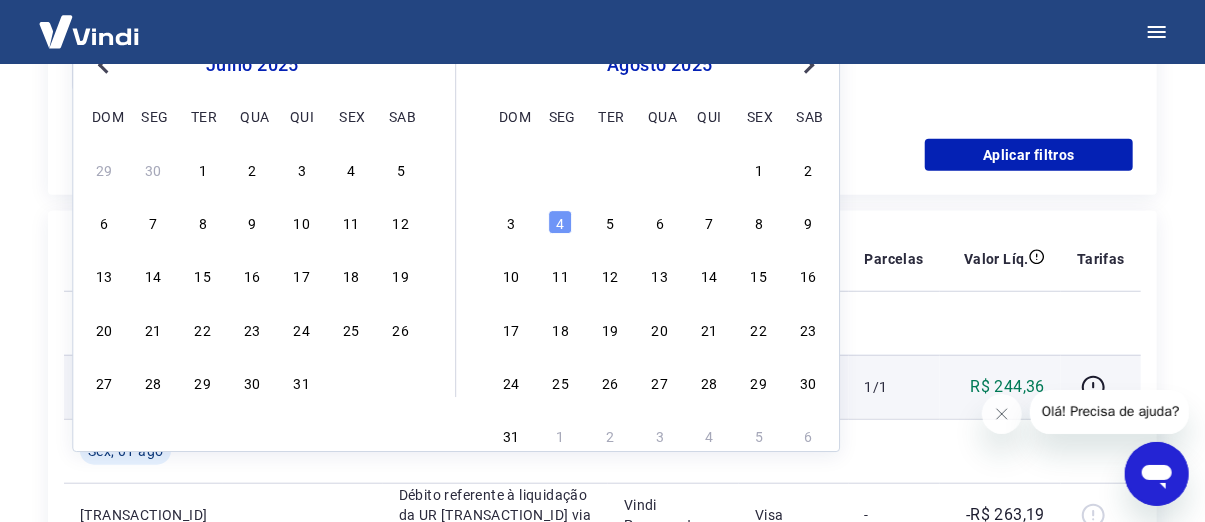click on "Crédito referente ao recebimento da transação [TRANSACTION_ID]" at bounding box center [495, 387] 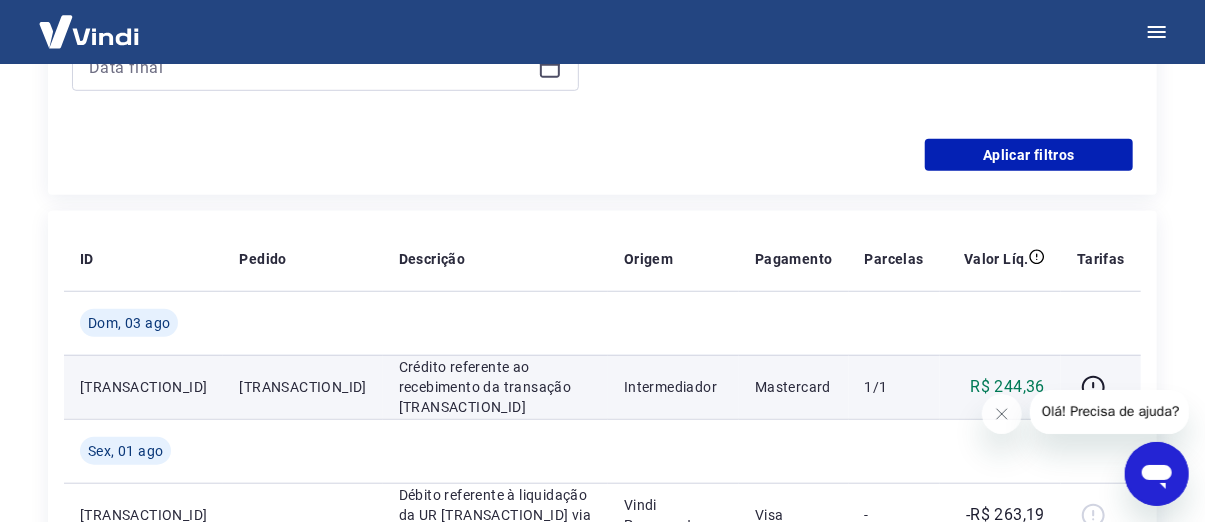 type on "01/07/2025" 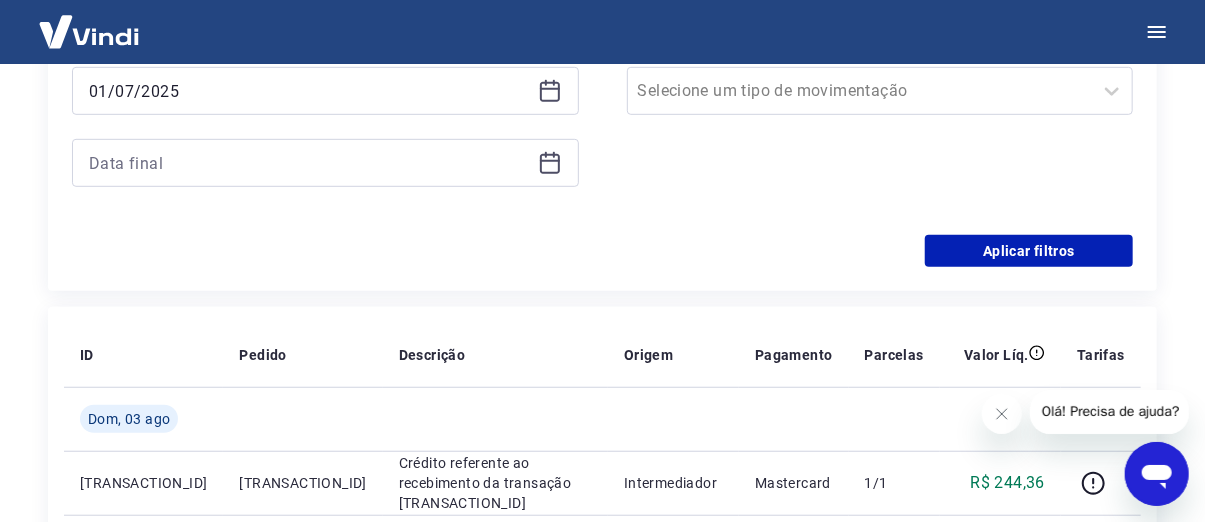 scroll, scrollTop: 362, scrollLeft: 0, axis: vertical 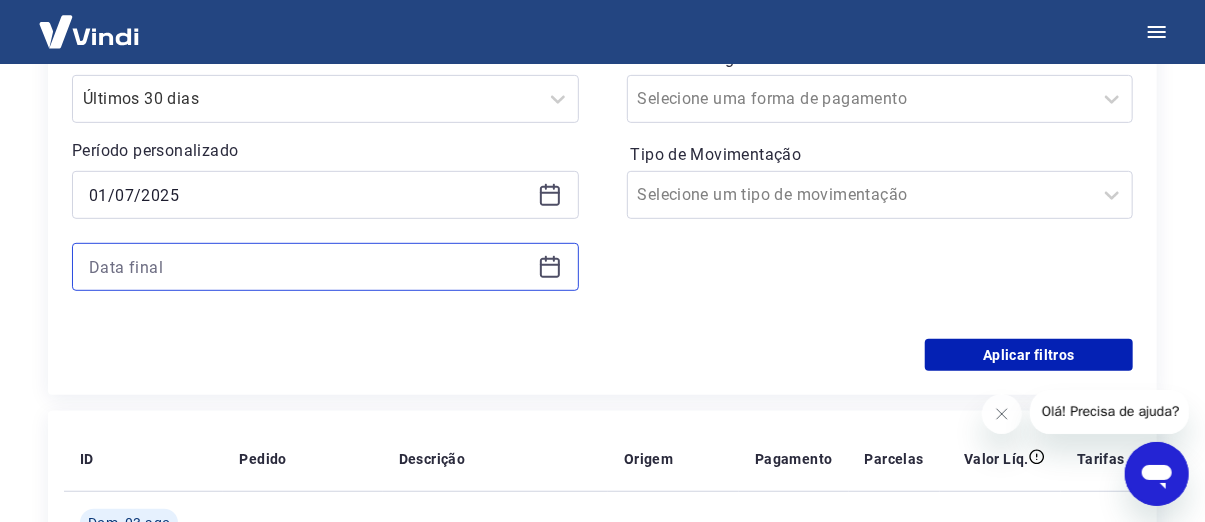 click at bounding box center [309, 267] 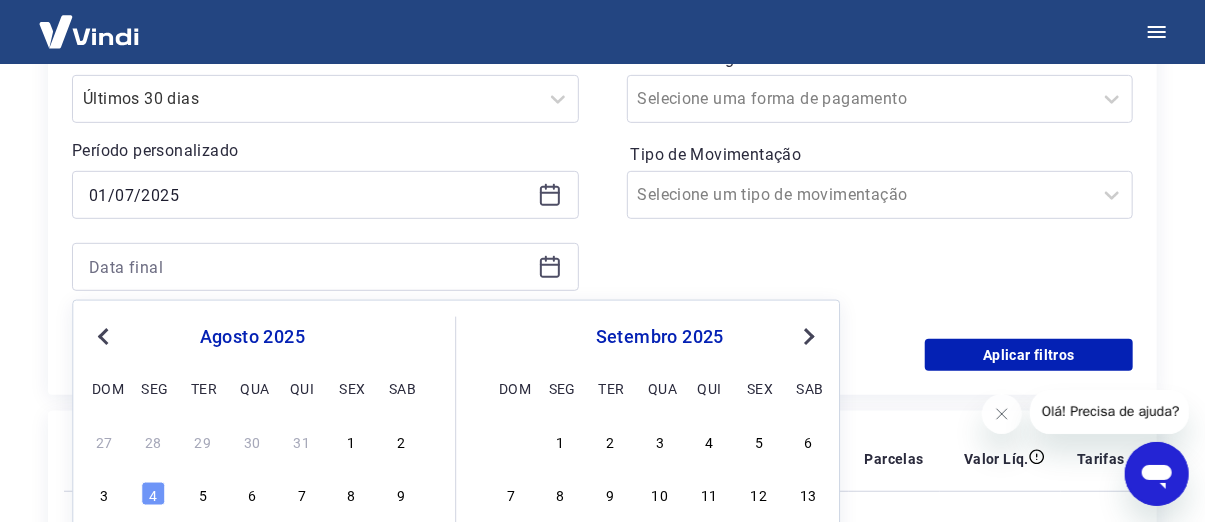 click at bounding box center (325, 267) 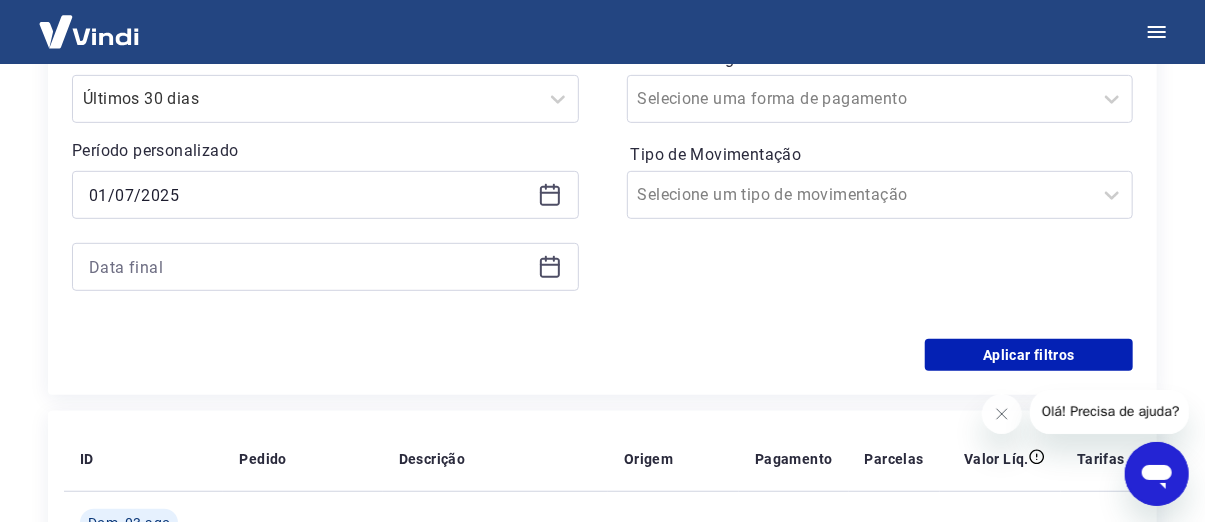 click 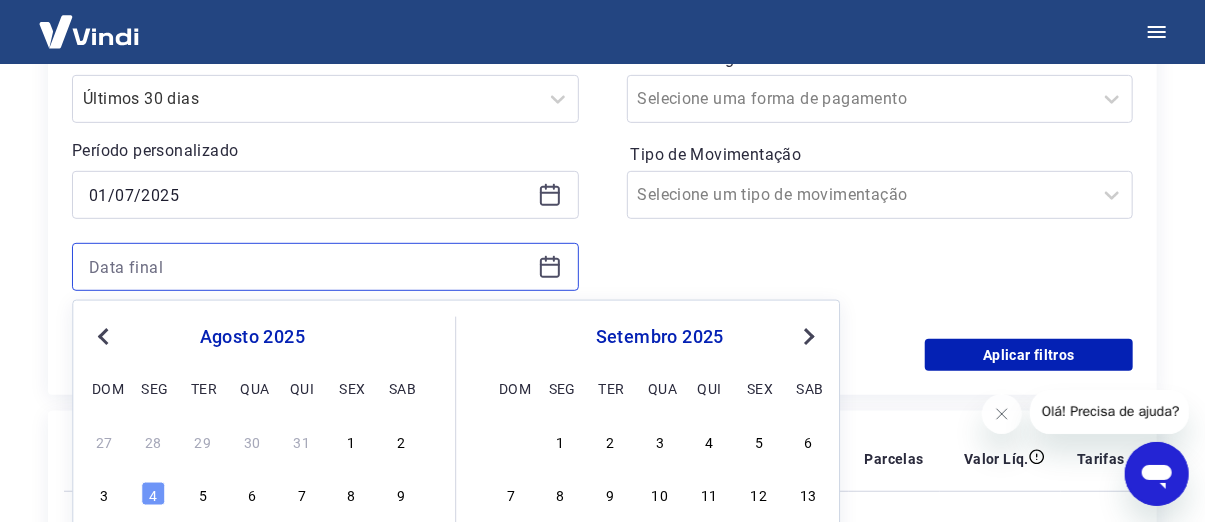 click at bounding box center [309, 267] 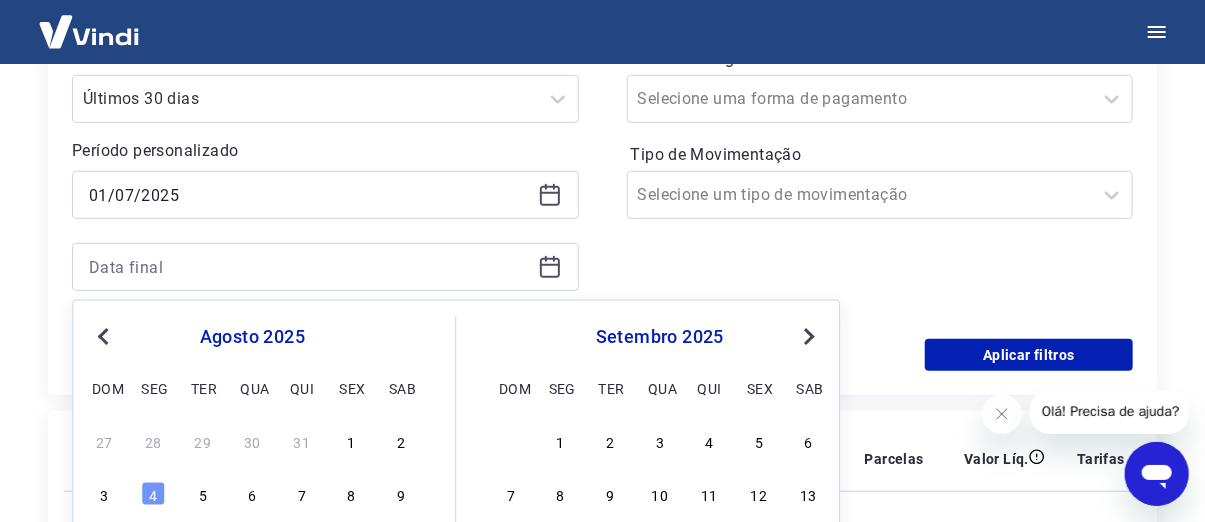 click on "Previous Month Next Month agosto 2025 dom seg ter qua qui sex sab 27 28 29 30 31 1 2 3 4 5 6 7 8 9 10 11 12 13 14 15 16 17 18 19 20 21 22 23 24 25 26 27 28 29 30 31 setembro 2025 dom seg ter qua qui sex sab 1 2 3 4 5 6 7 8 9 10 11 12 13 14 15 16 17 18 19 20 21 22 23 24 25 26 27 28 29 30 1 2 3 4" at bounding box center (456, 512) 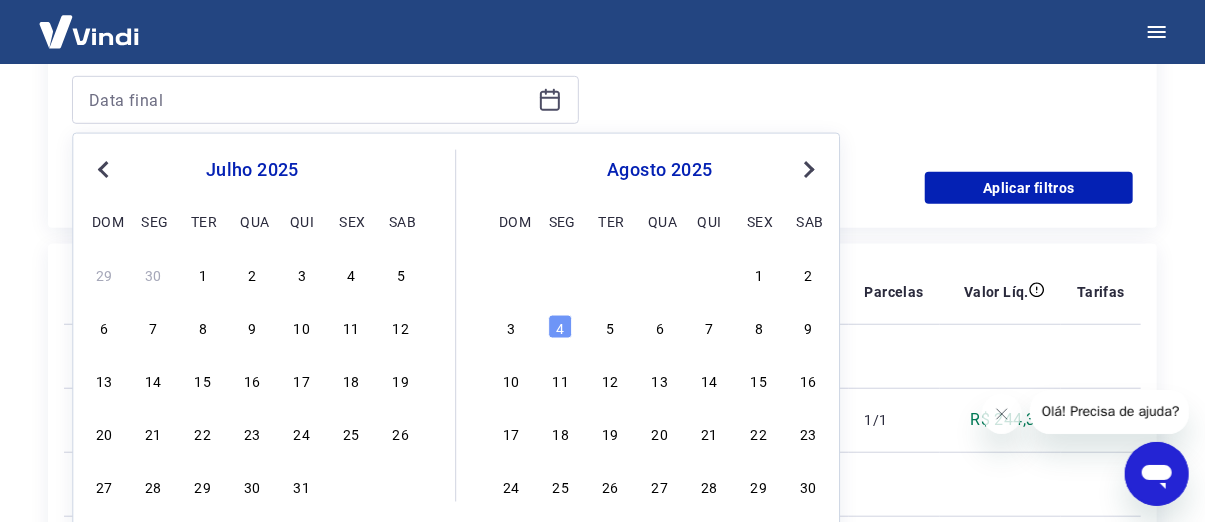 scroll, scrollTop: 562, scrollLeft: 0, axis: vertical 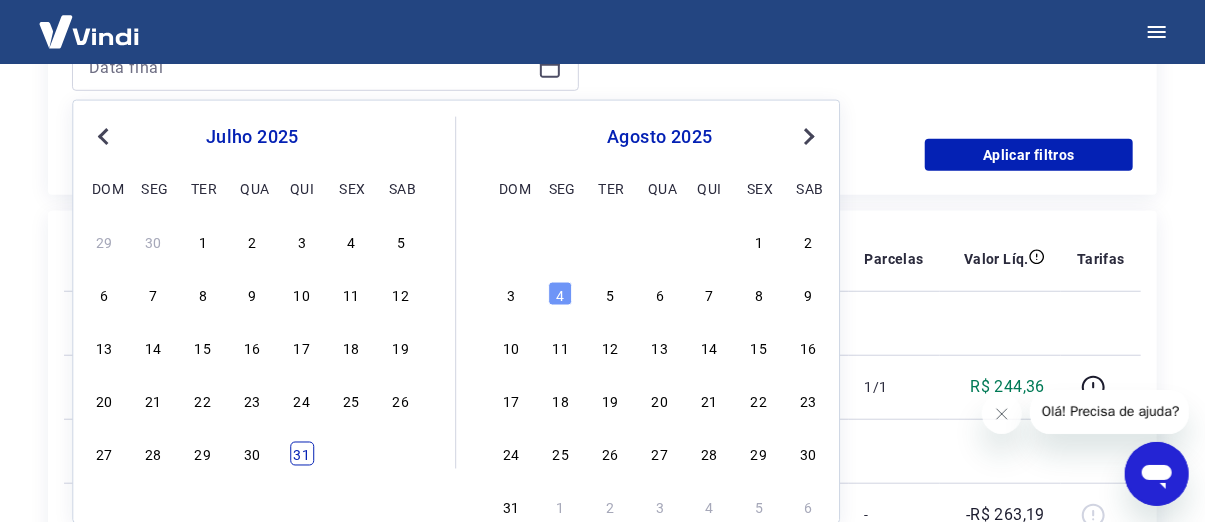 click on "31" at bounding box center [302, 454] 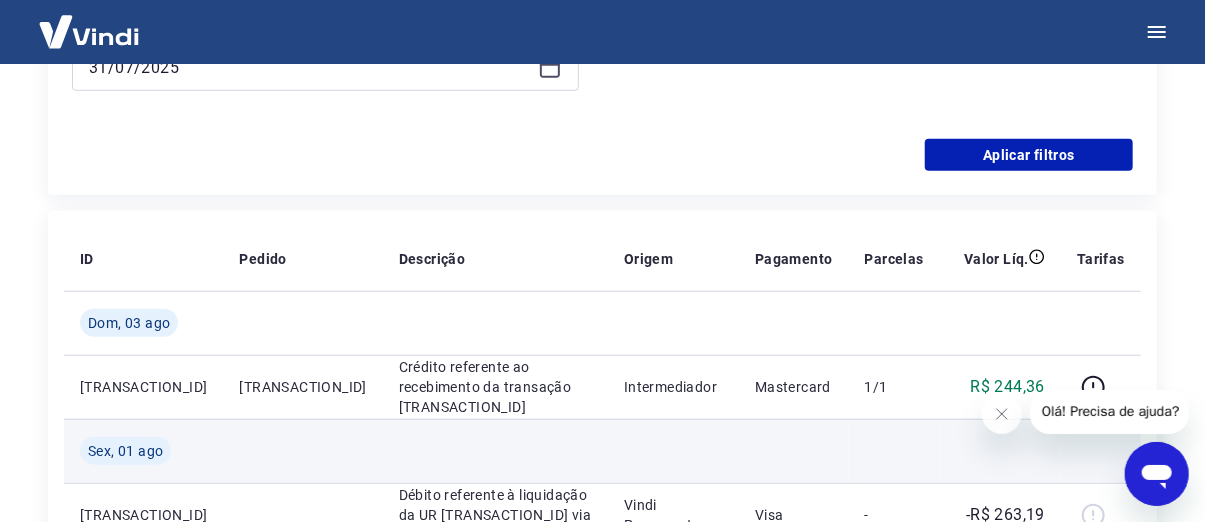 type on "31/07/2025" 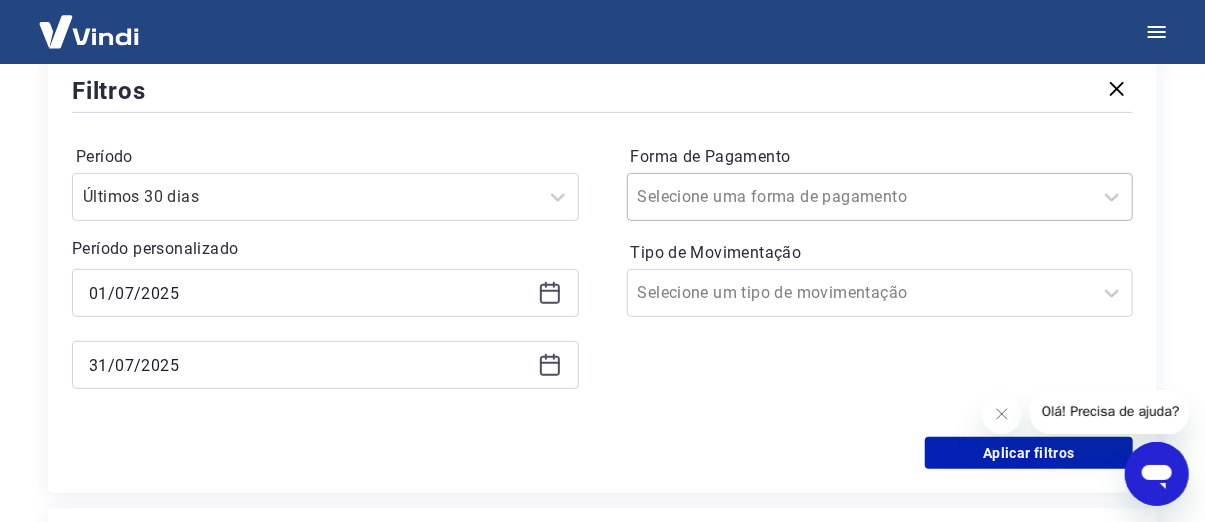 scroll, scrollTop: 262, scrollLeft: 0, axis: vertical 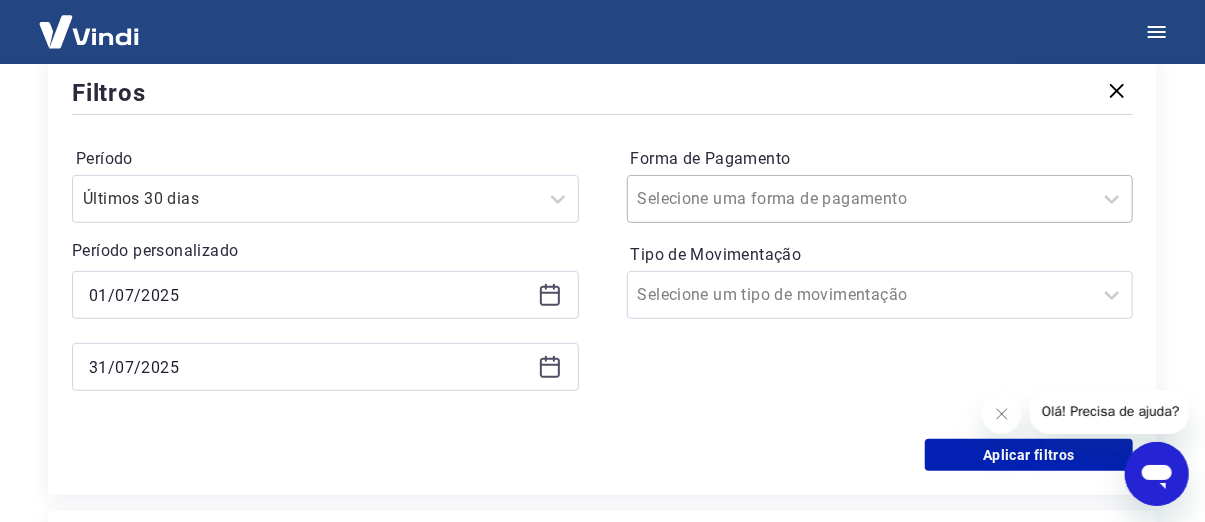 click on "Forma de Pagamento" at bounding box center (739, 199) 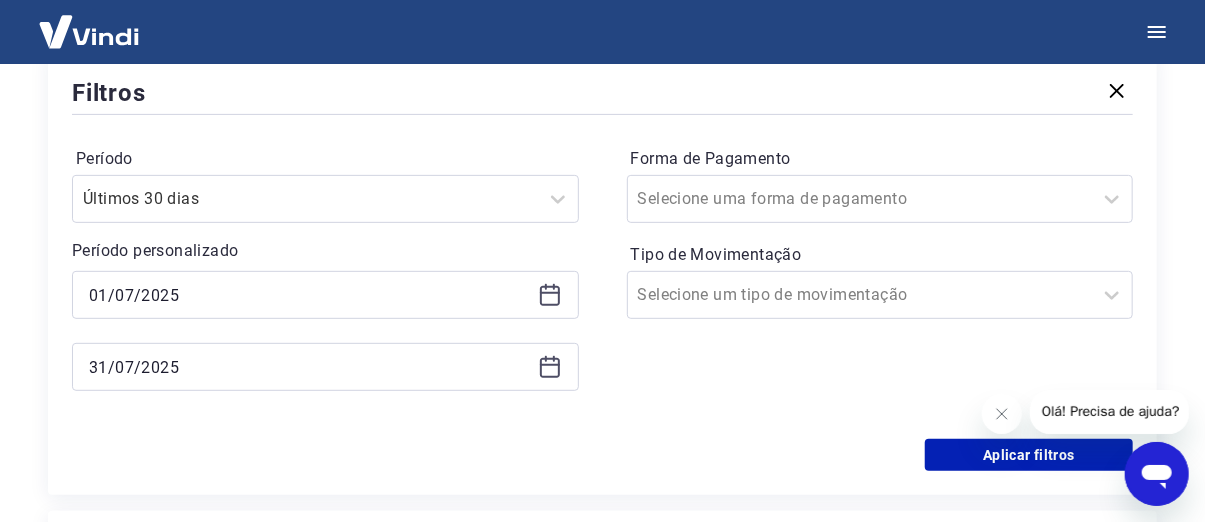 click on "Período Últimos 30 dias Período personalizado Selected date: [DAY_NAME], [DAY] de [MONTH] de [YEAR] [DD]/[MM]/[YYYY] Selected date: [DAY_NAME], [DAY] de [MONTH] de [YEAR] [DD]/[MM]/[YYYY] Forma de Pagamento Selecione uma forma de pagamento Tipo de Movimentação Selecione um tipo de movimentação" at bounding box center (602, 279) 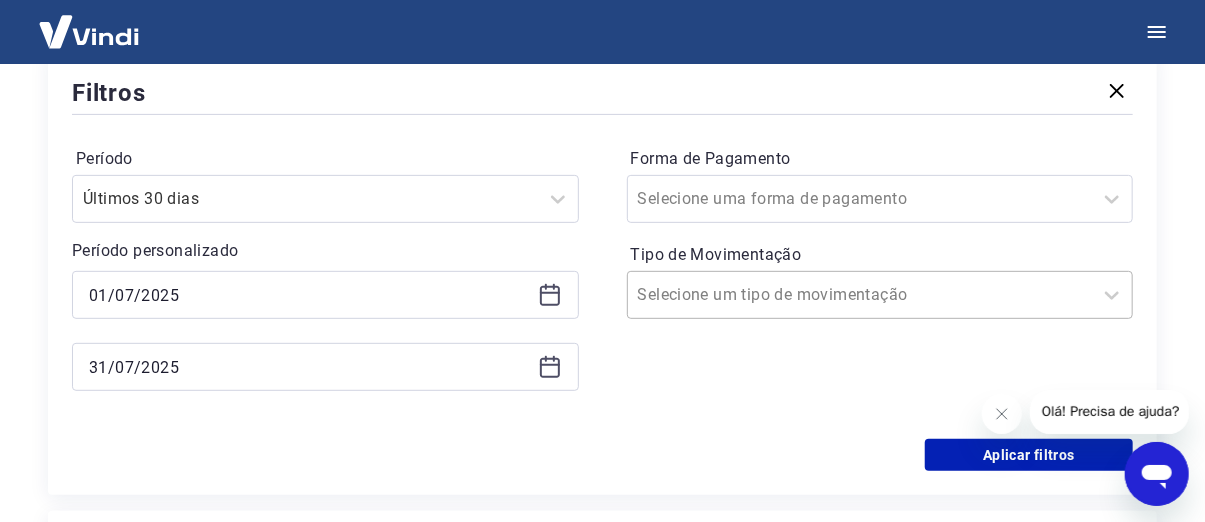 click on "Tipo de Movimentação" at bounding box center (739, 295) 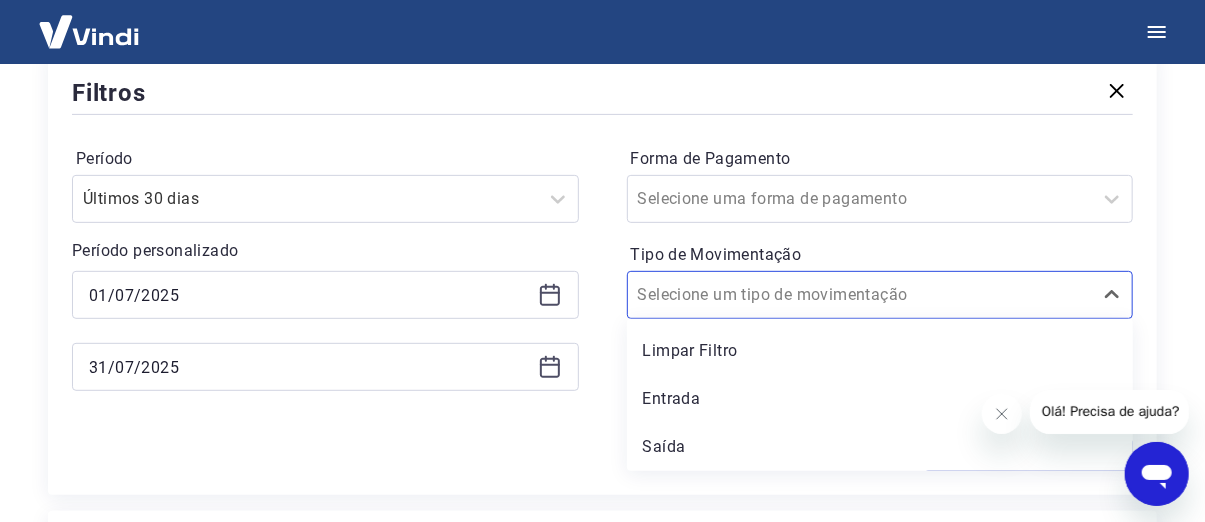 click on "Período Últimos 30 dias Período personalizado Selected date: [DAY_NAME], [DAY] de [MONTH] de [YEAR] [DD]/[MM]/[YYYY] Selected date: [DAY_NAME], [DAY] de [MONTH] de [YEAR] [DD]/[MM]/[YYYY] Forma de Pagamento Selecione uma forma de pagamento Tipo de Movimentação option Limpar Filtro focused, [NUMBER] of [NUMBER]. [NUMBER] results available. Use Up and Down to choose options, press Enter to select the currently focused option, press Escape to exit the menu, press Tab to select the option and exit the menu. Selecione um tipo de movimentação Limpar Filtro Entrada Saída" at bounding box center [602, 279] 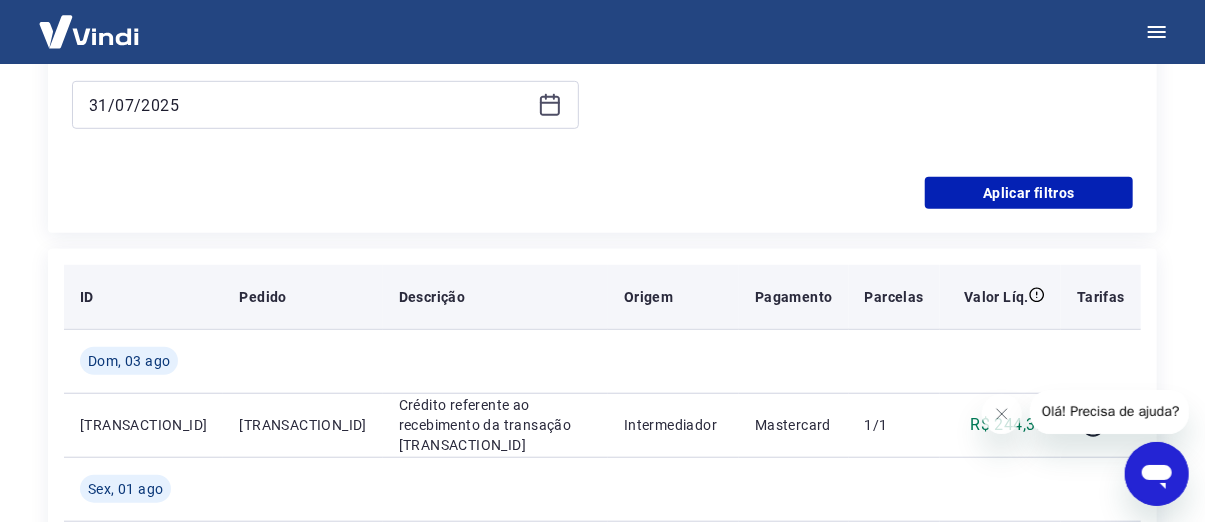scroll, scrollTop: 562, scrollLeft: 0, axis: vertical 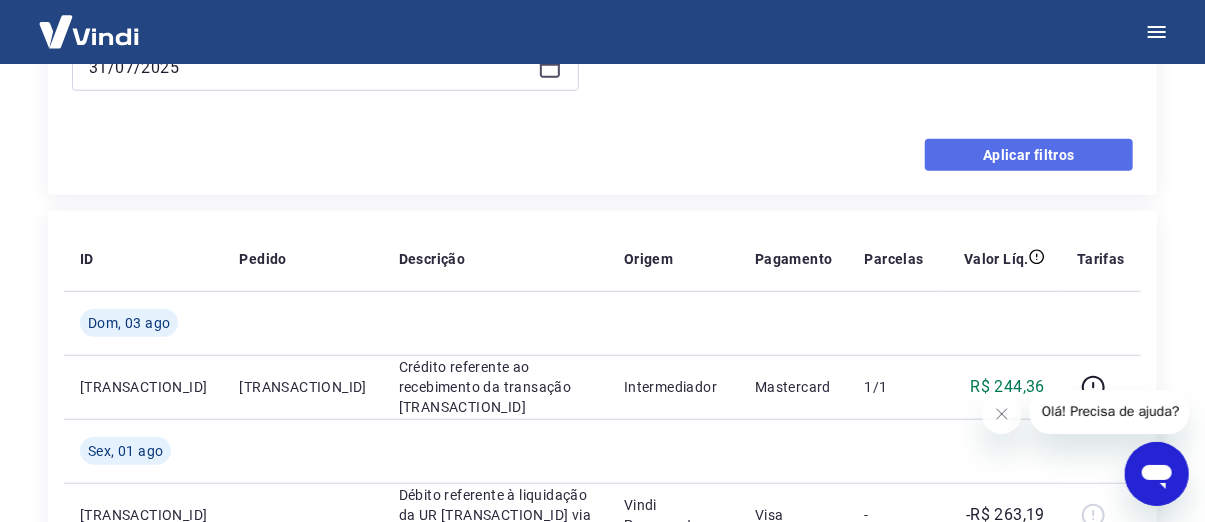 click on "Aplicar filtros" at bounding box center [1029, 155] 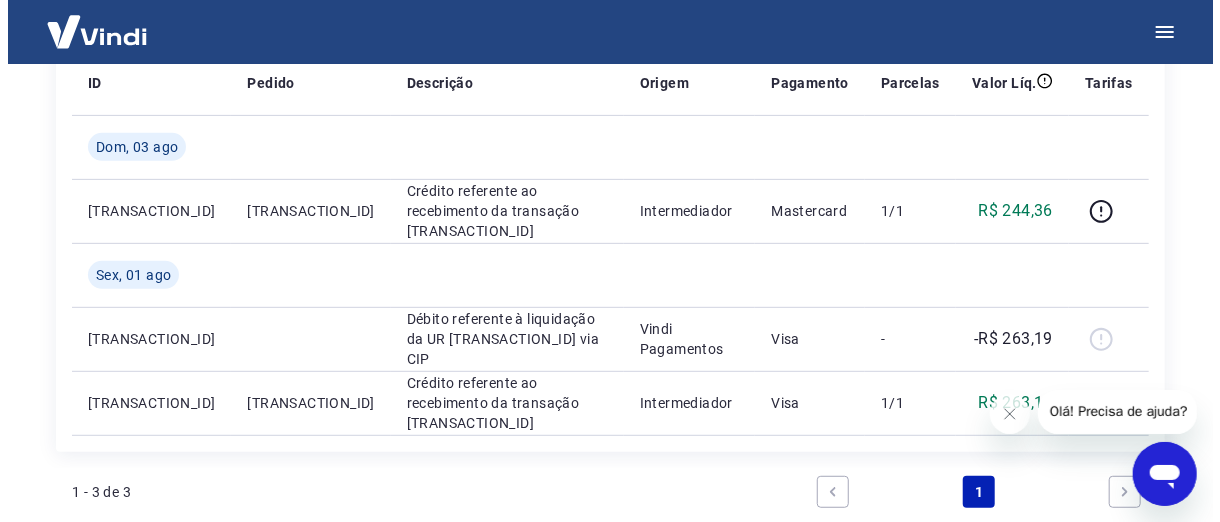 scroll, scrollTop: 162, scrollLeft: 0, axis: vertical 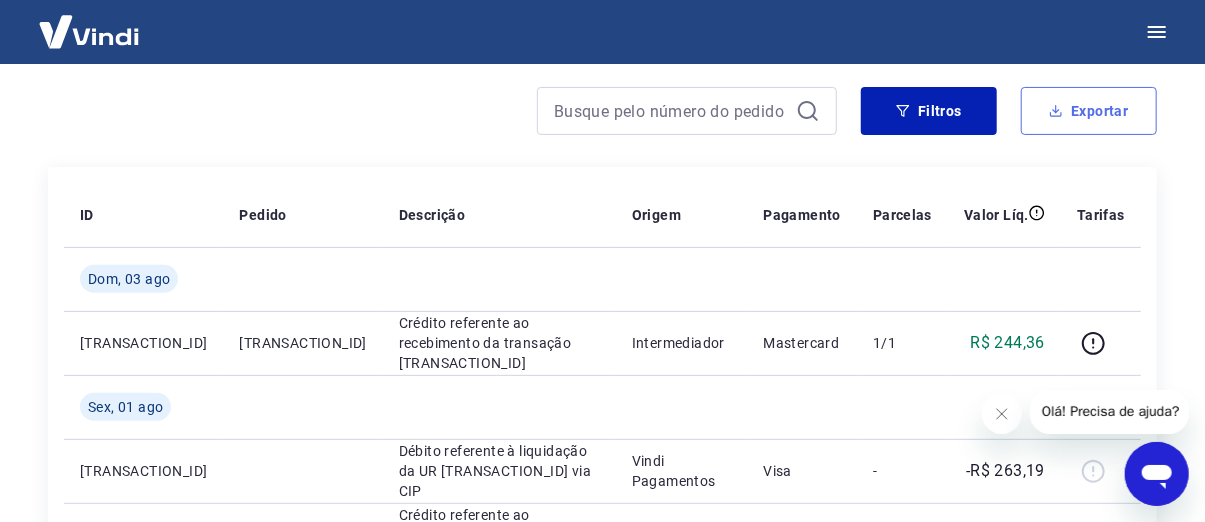 click on "Exportar" at bounding box center [1089, 111] 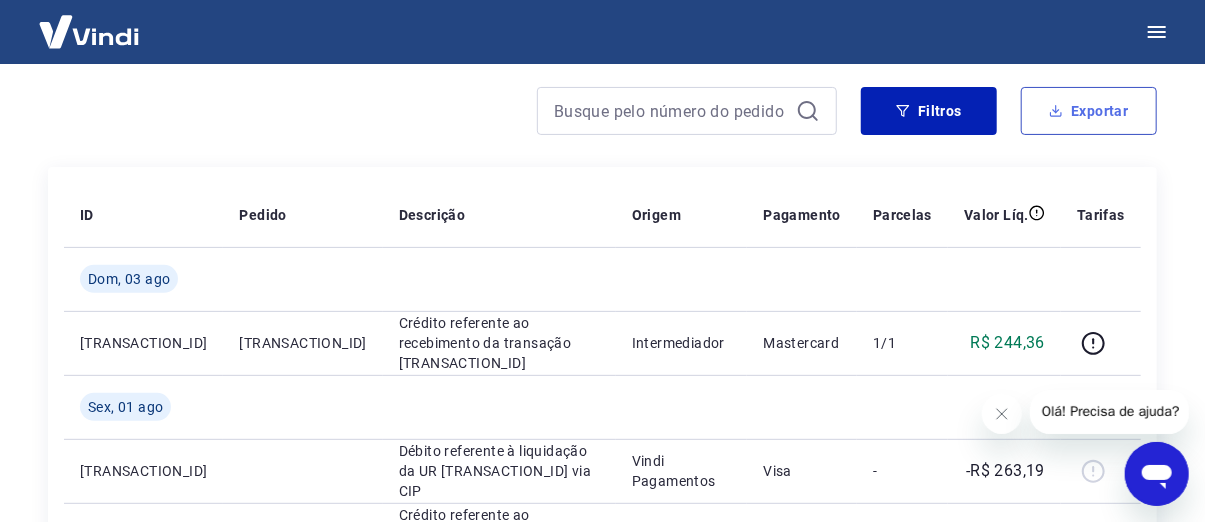type on "01/07/2025" 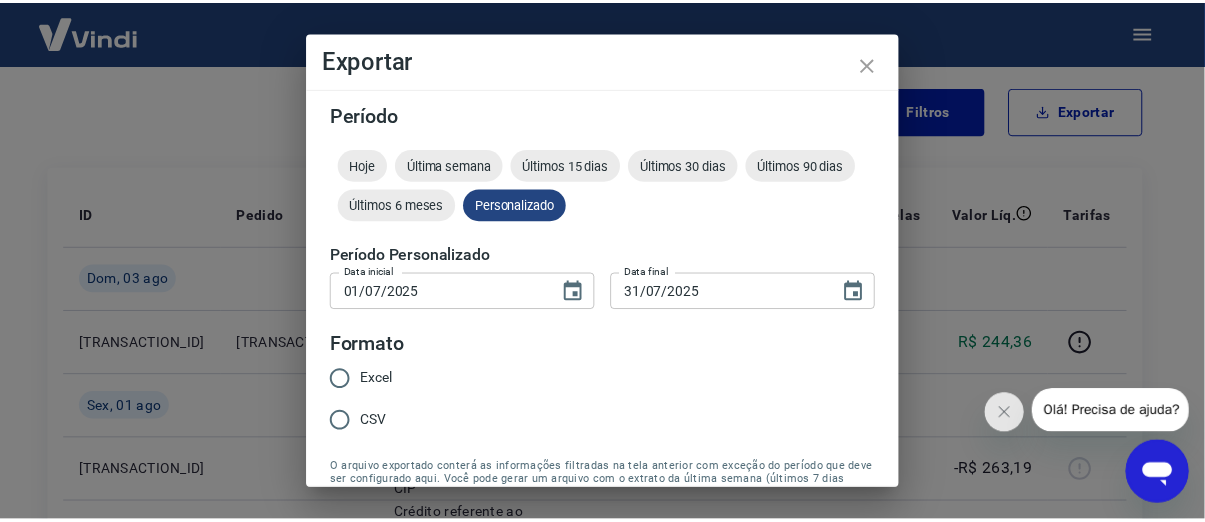 scroll, scrollTop: 100, scrollLeft: 0, axis: vertical 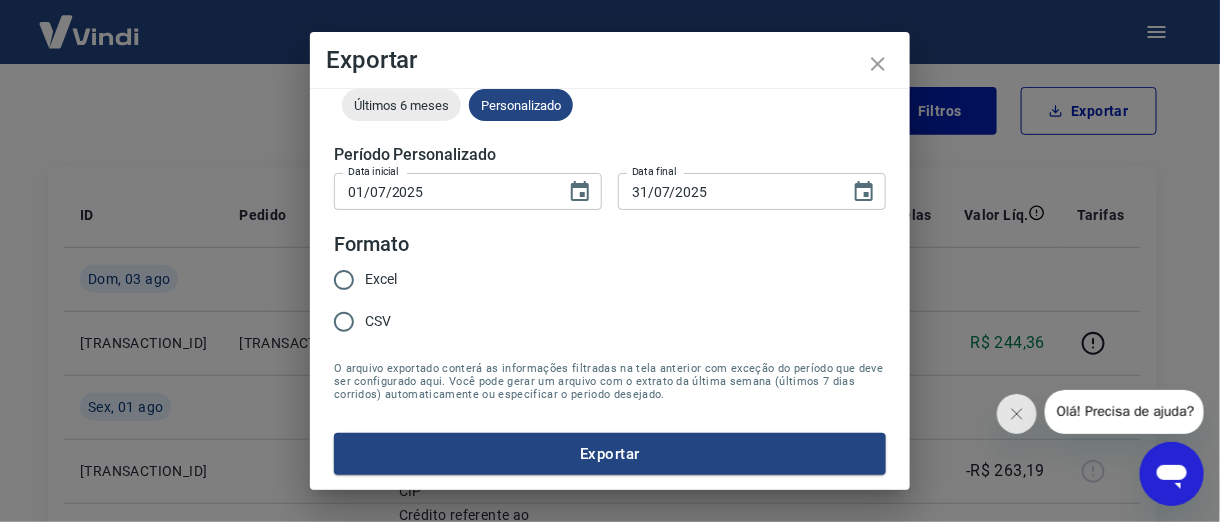click on "Excel" at bounding box center (381, 279) 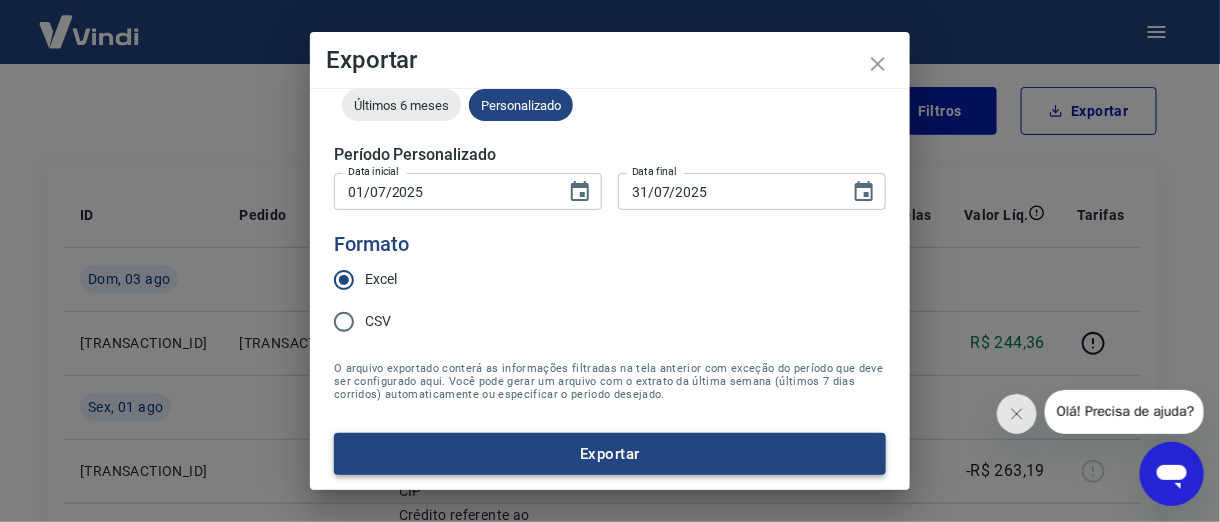 click on "Exportar" at bounding box center [610, 454] 